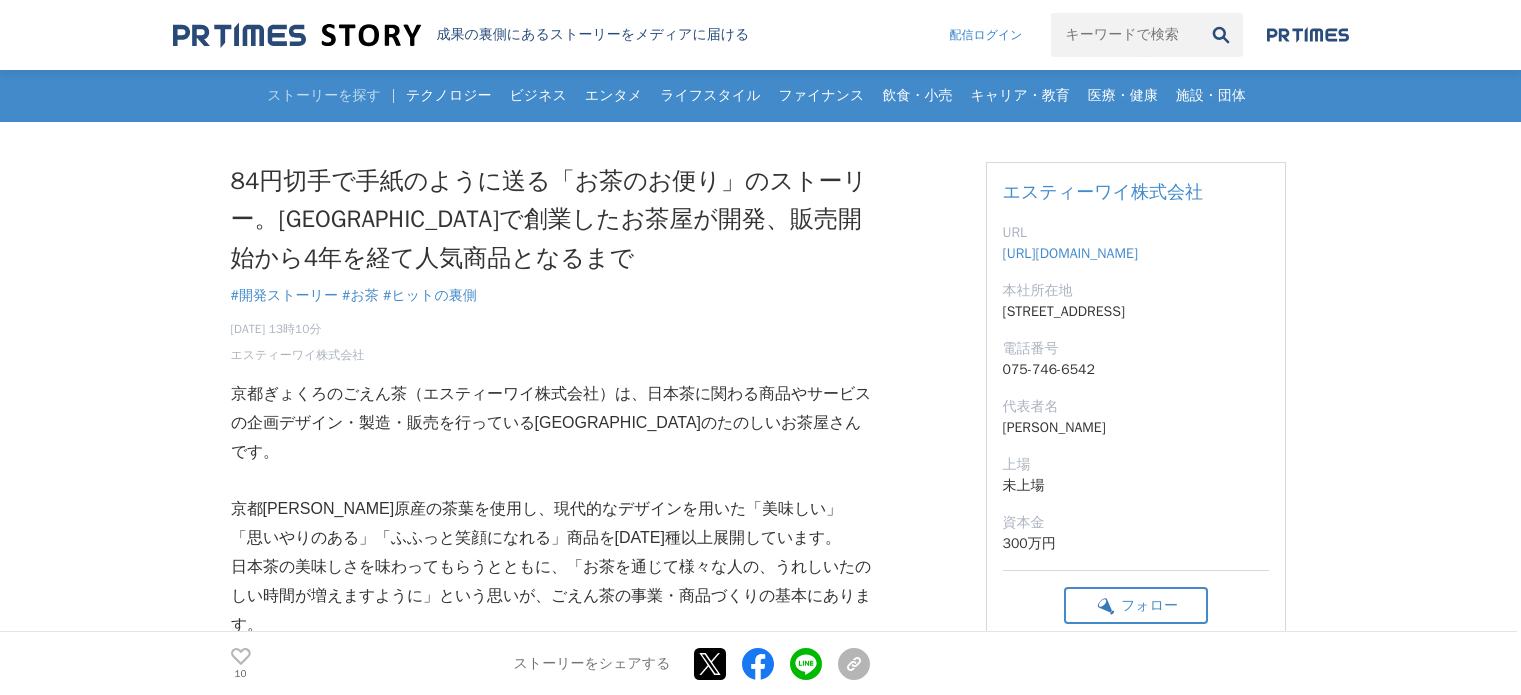 scroll, scrollTop: 0, scrollLeft: 0, axis: both 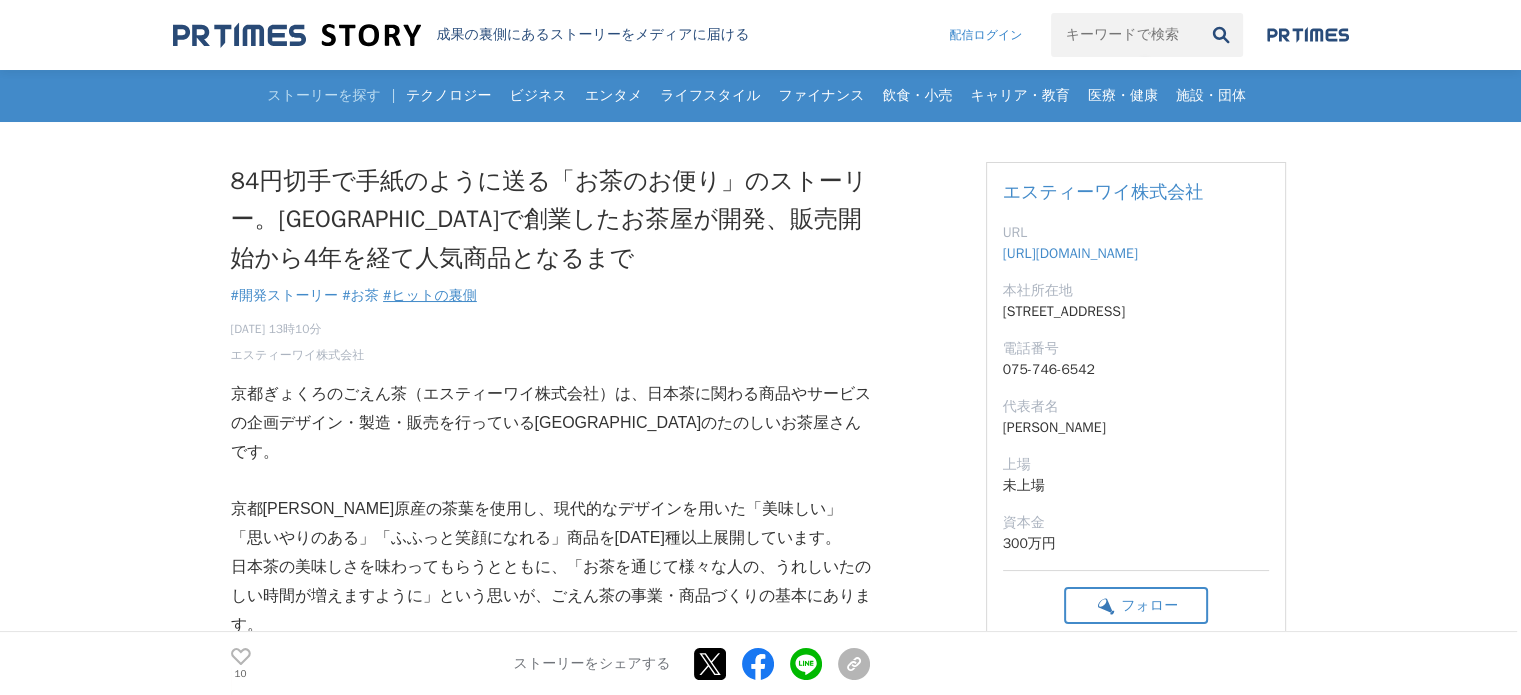 click on "#ヒットの裏側" at bounding box center [430, 295] 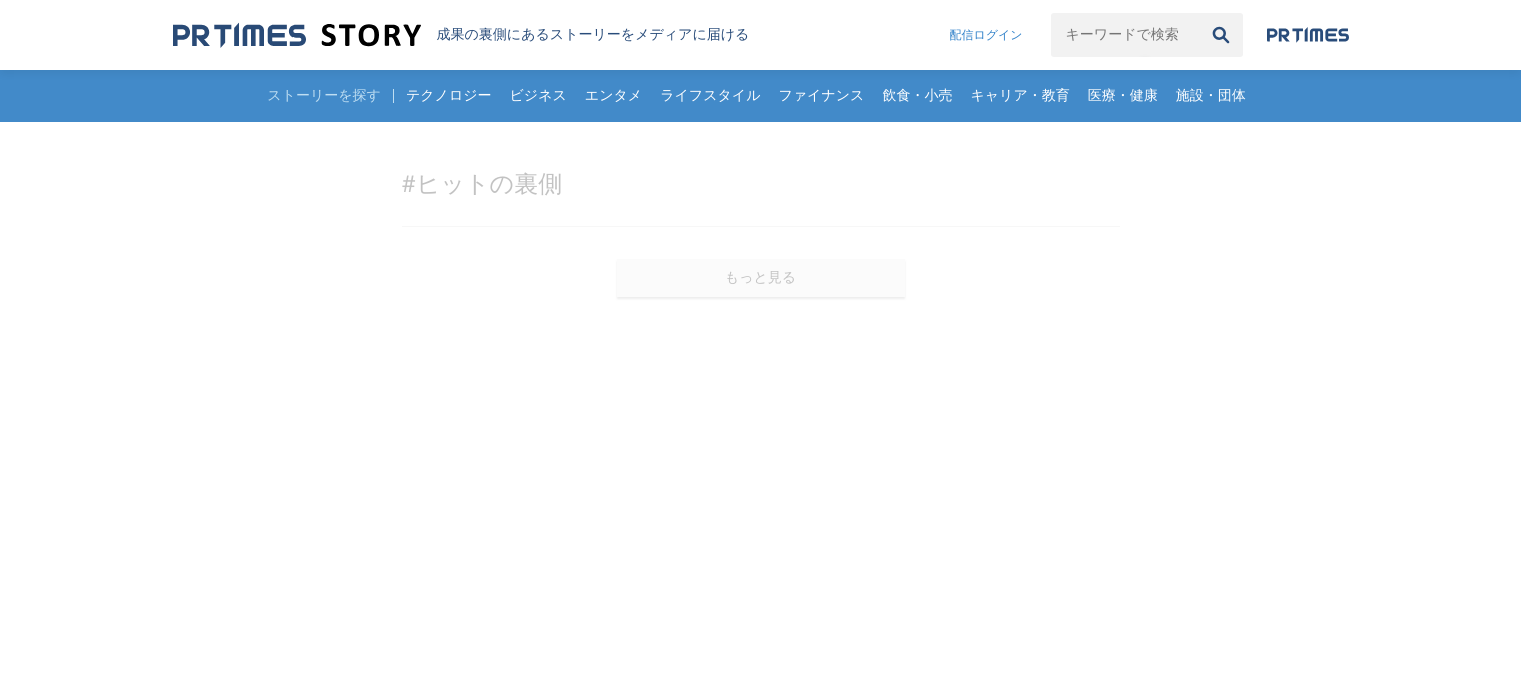 scroll, scrollTop: 0, scrollLeft: 0, axis: both 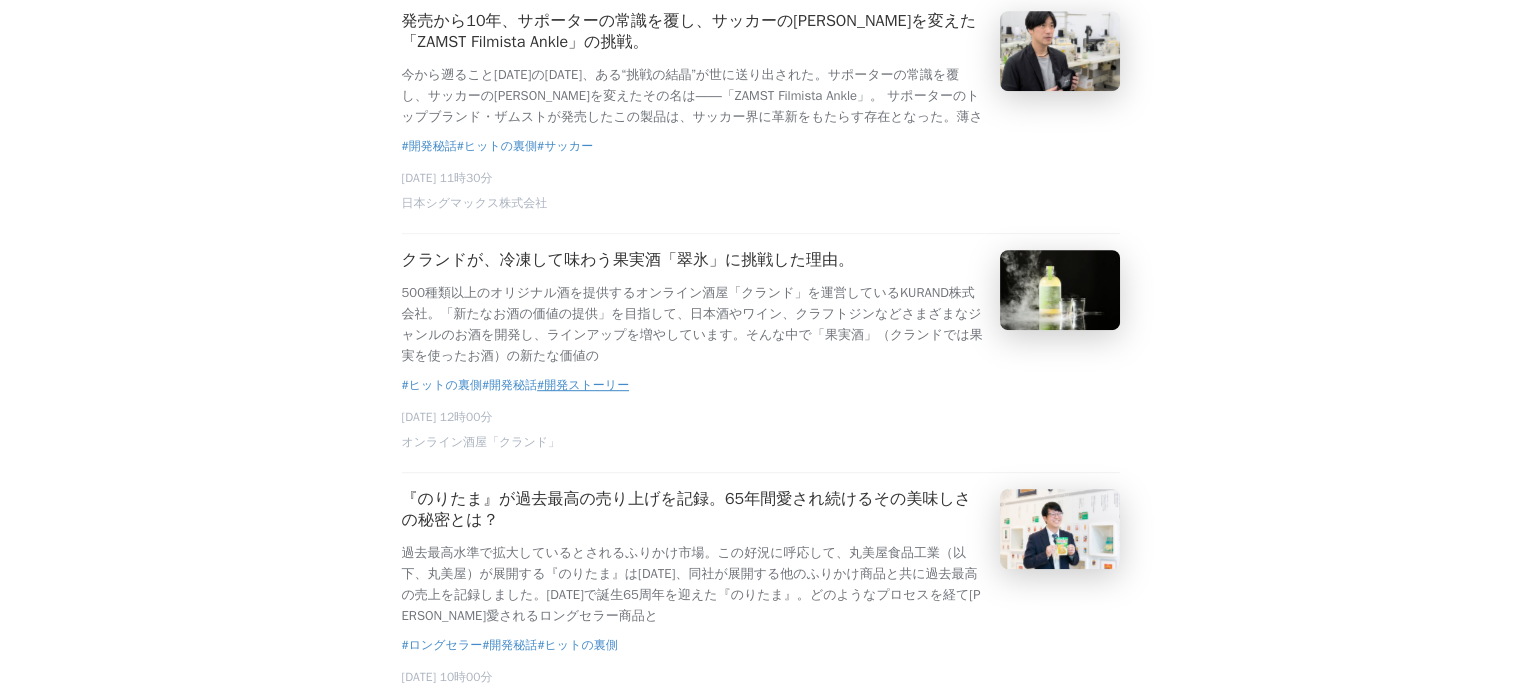 click on "#開発ストーリー" at bounding box center (583, 385) 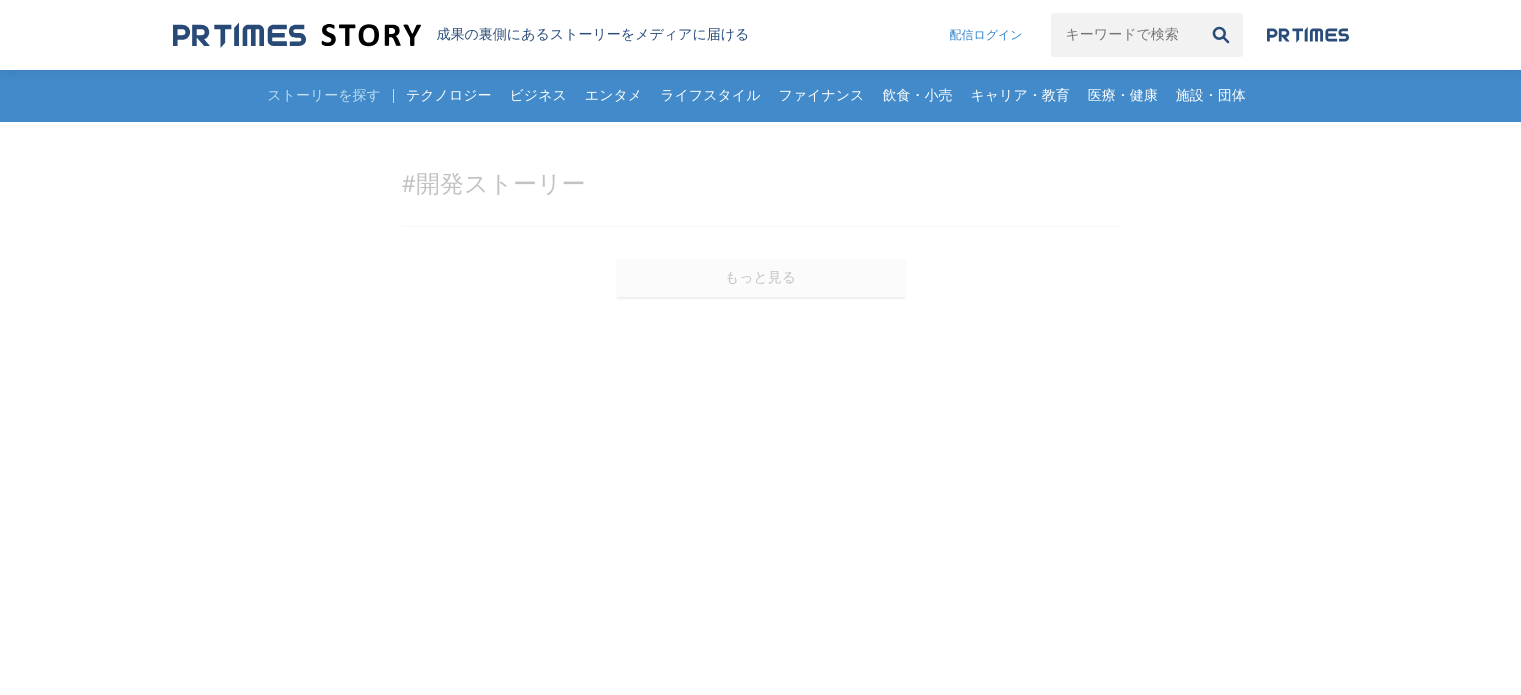 scroll, scrollTop: 0, scrollLeft: 0, axis: both 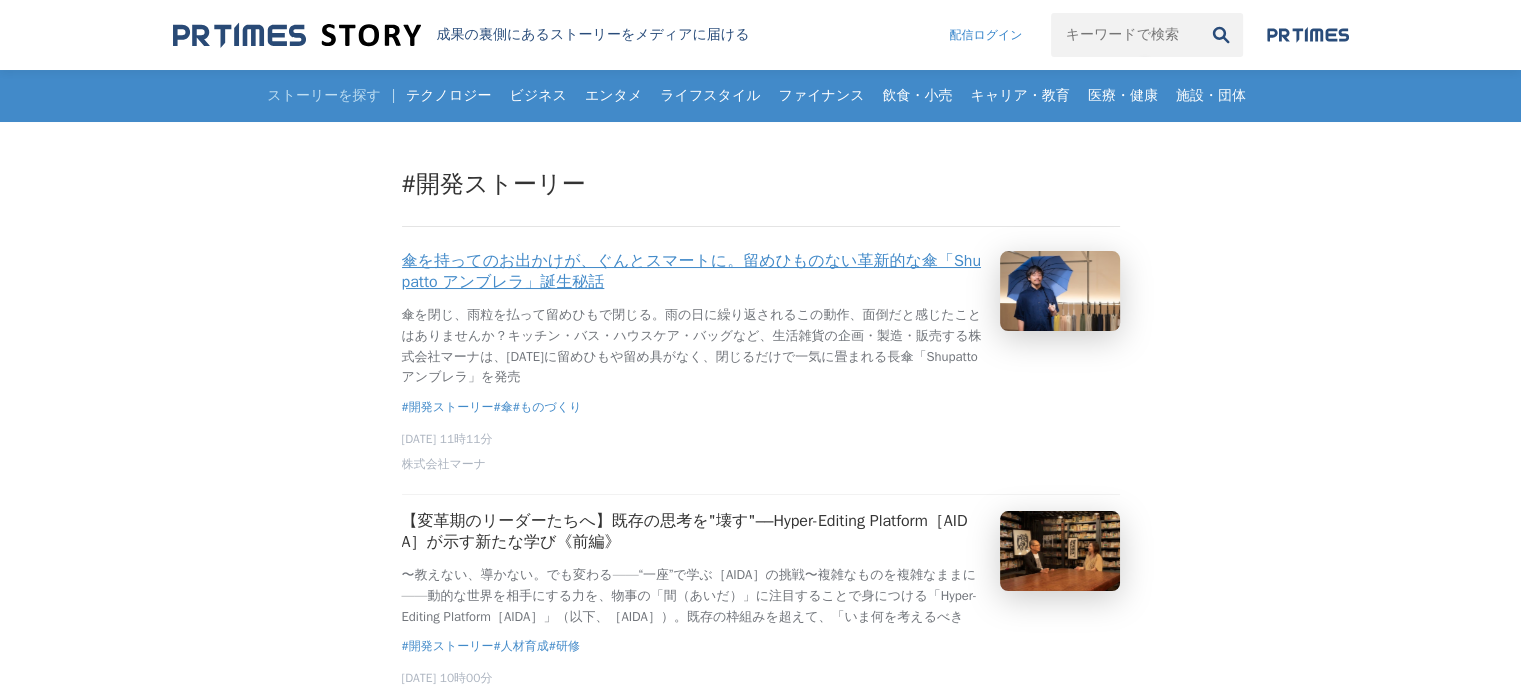 click on "傘を持ってのお出かけが、ぐんとスマートに。留めひものない革新的な傘「Shupatto アンブレラ」誕生秘話" at bounding box center (693, 272) 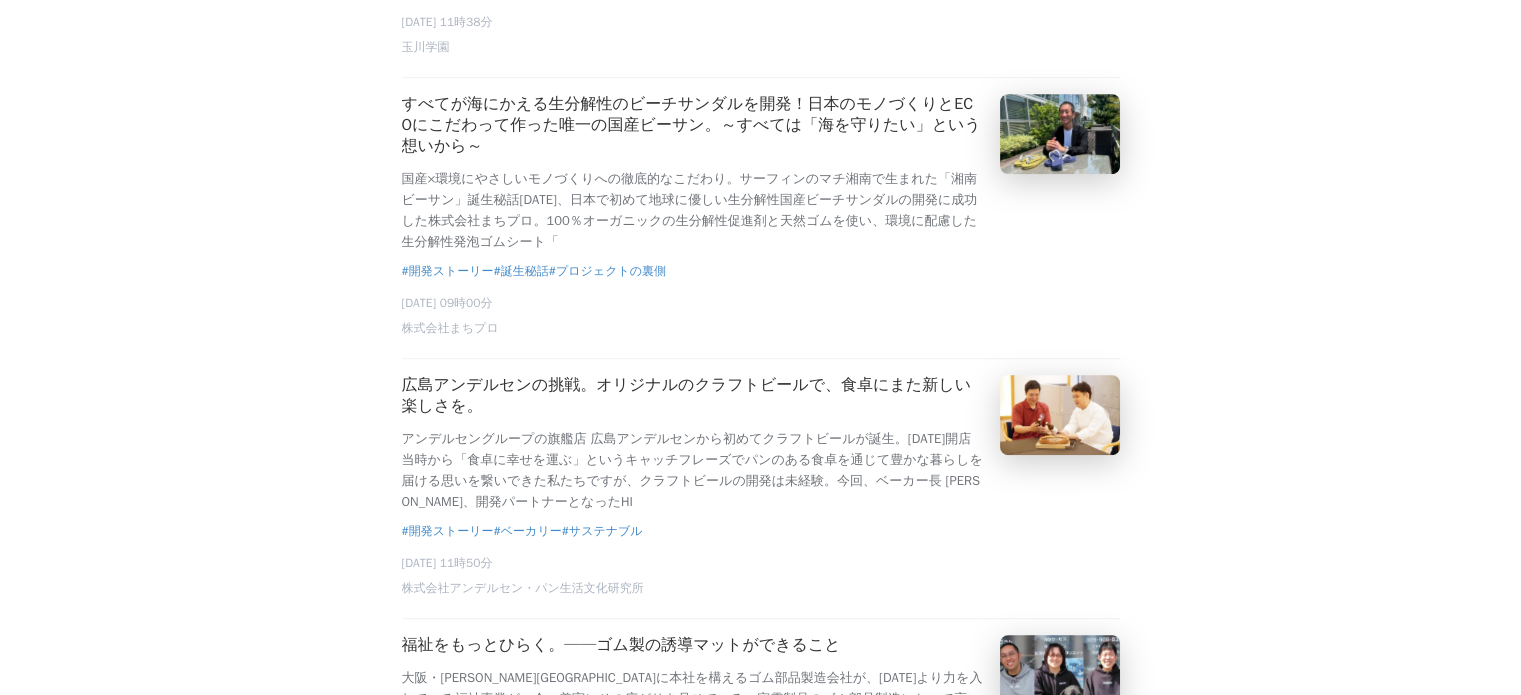 scroll, scrollTop: 1182, scrollLeft: 0, axis: vertical 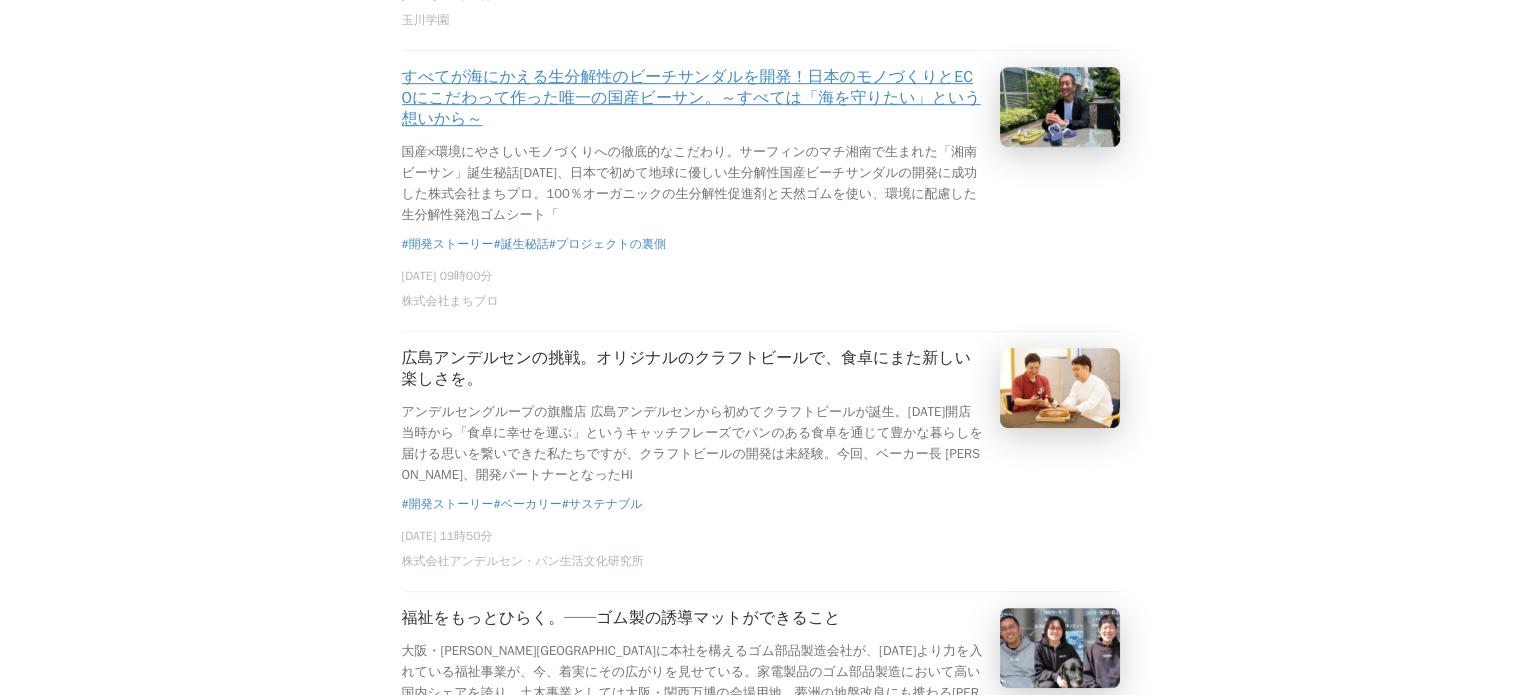 click on "すべてが海にかえる生分解性のビーチサンダルを開発！日本のモノづくりとECOにこだわって作った唯一の国産ビーサン。～すべては「海を守りたい」という想いから～" at bounding box center (693, 98) 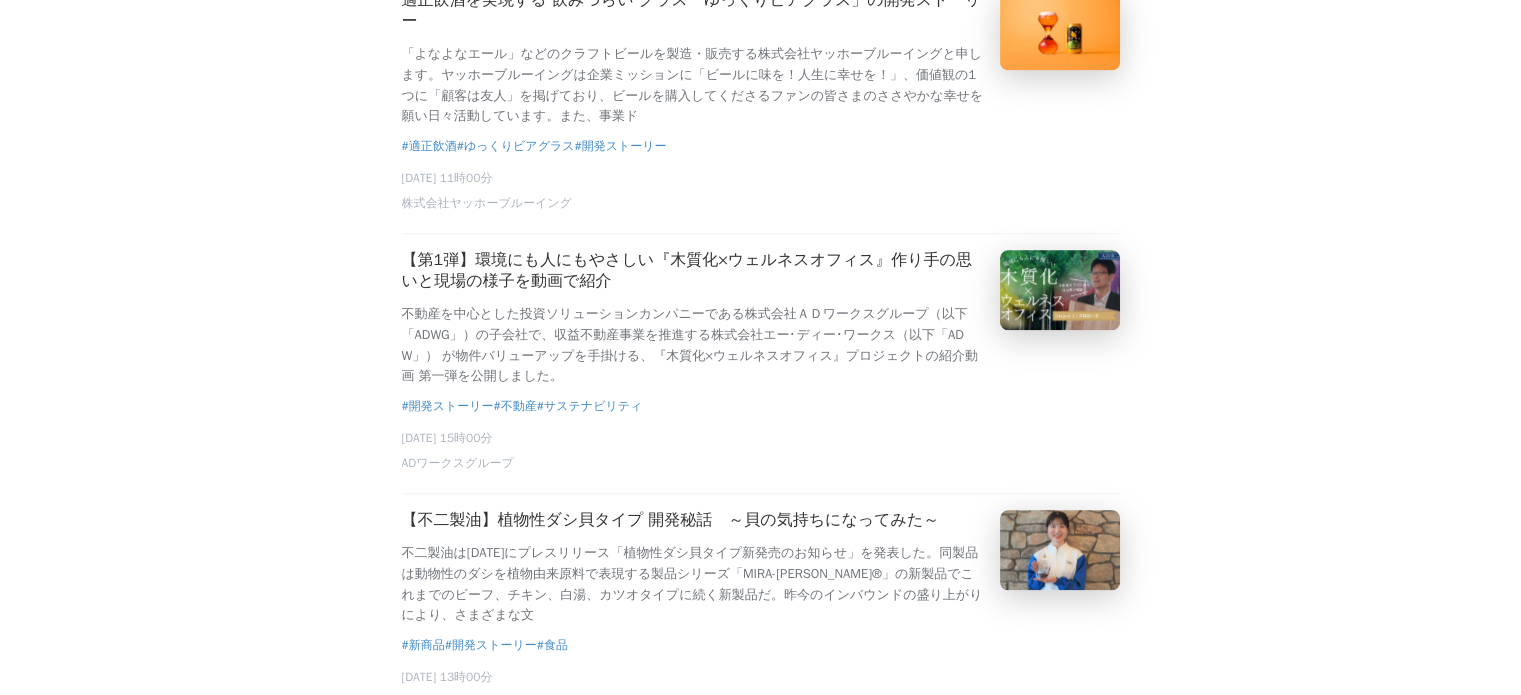scroll, scrollTop: 2120, scrollLeft: 0, axis: vertical 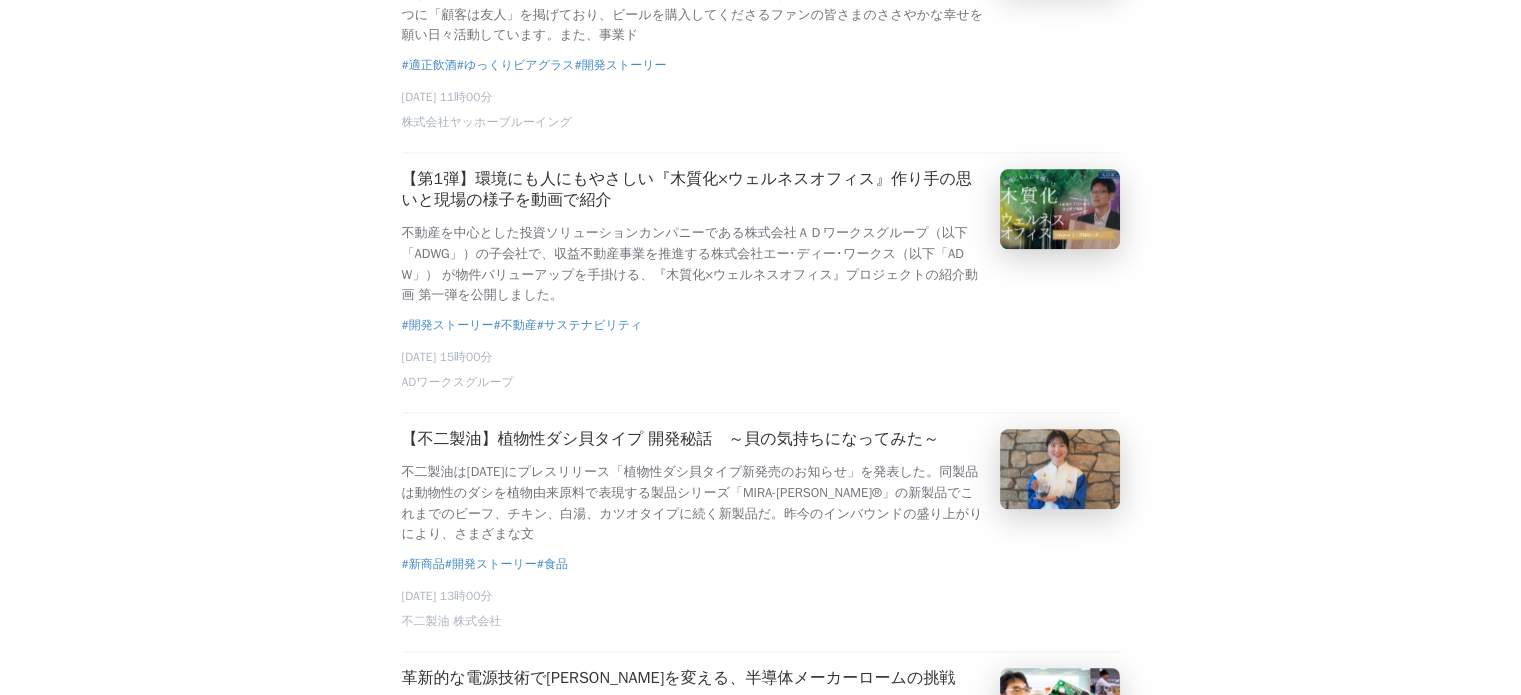 drag, startPoint x: 1520, startPoint y: 315, endPoint x: 1517, endPoint y: 329, distance: 14.3178215 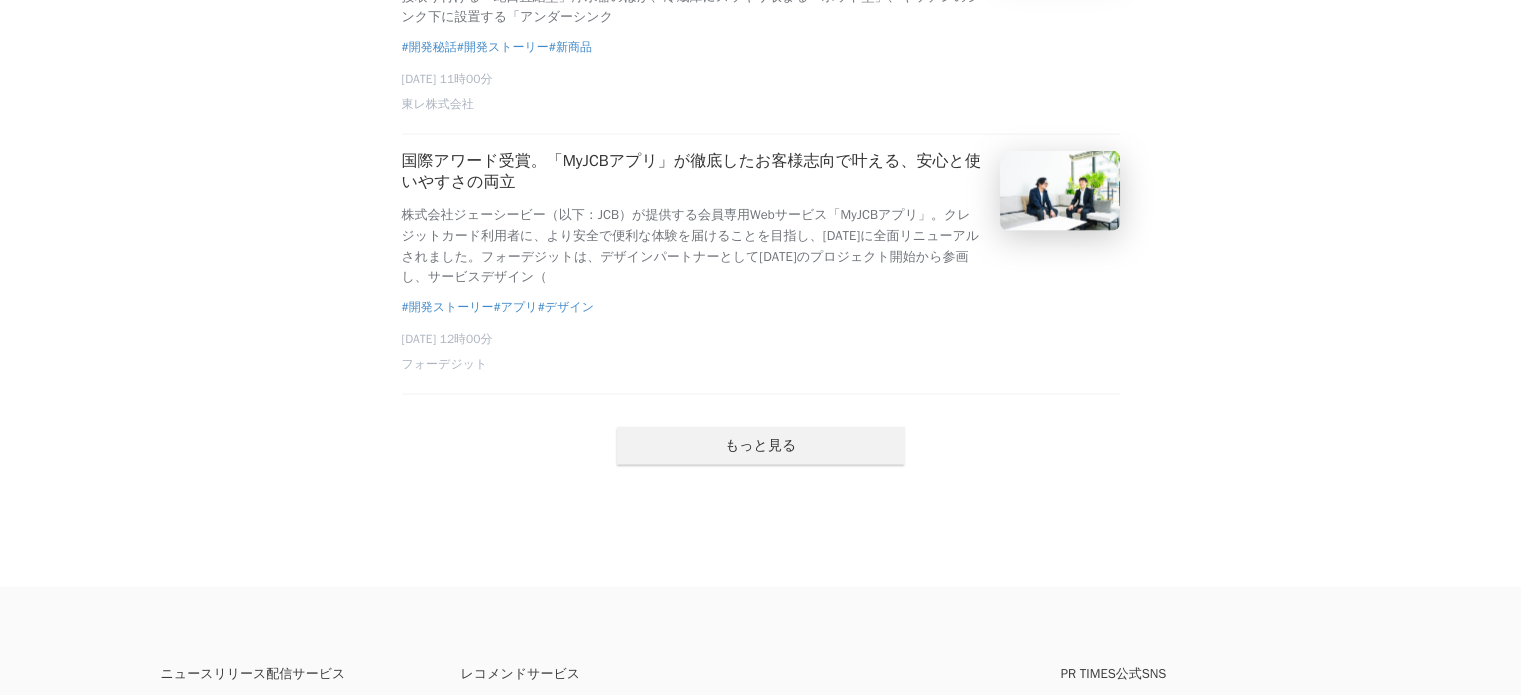 scroll, scrollTop: 4517, scrollLeft: 0, axis: vertical 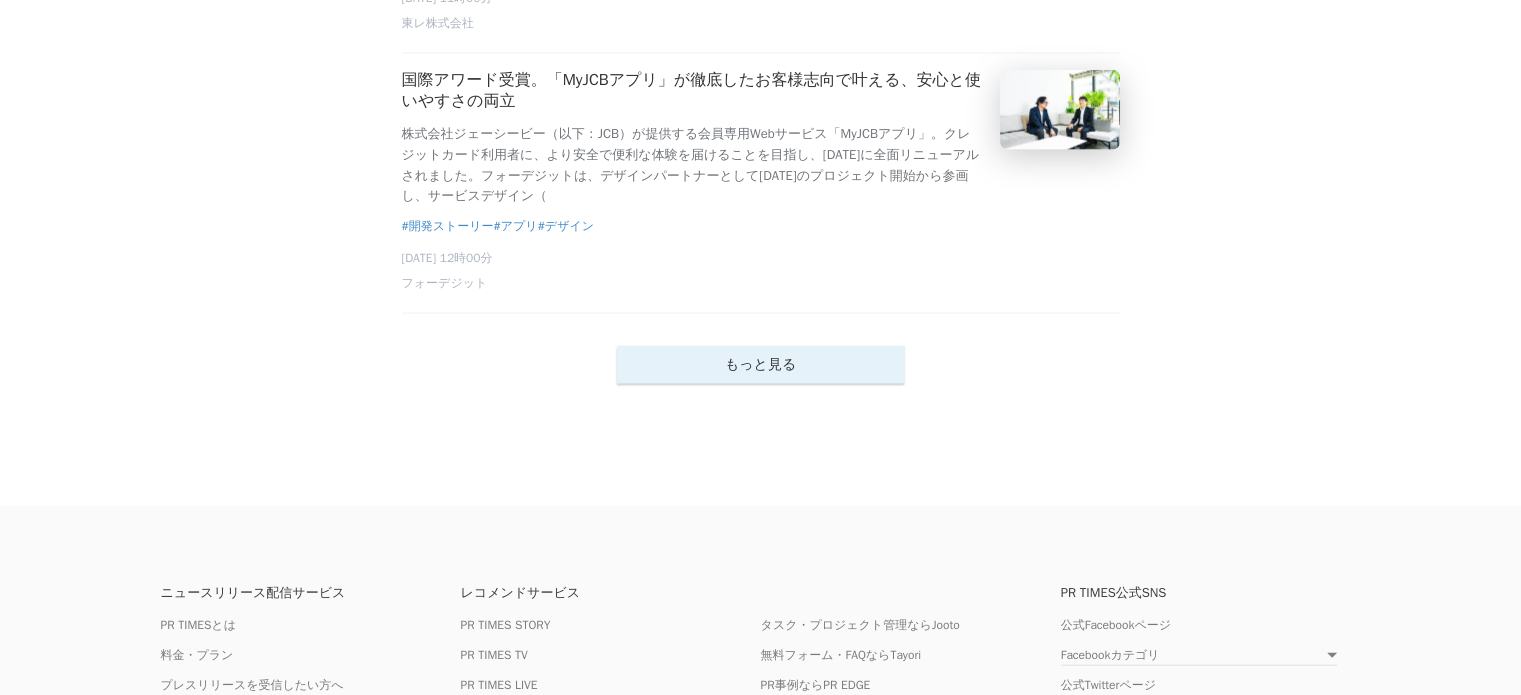 click on "もっと見る" at bounding box center [761, 365] 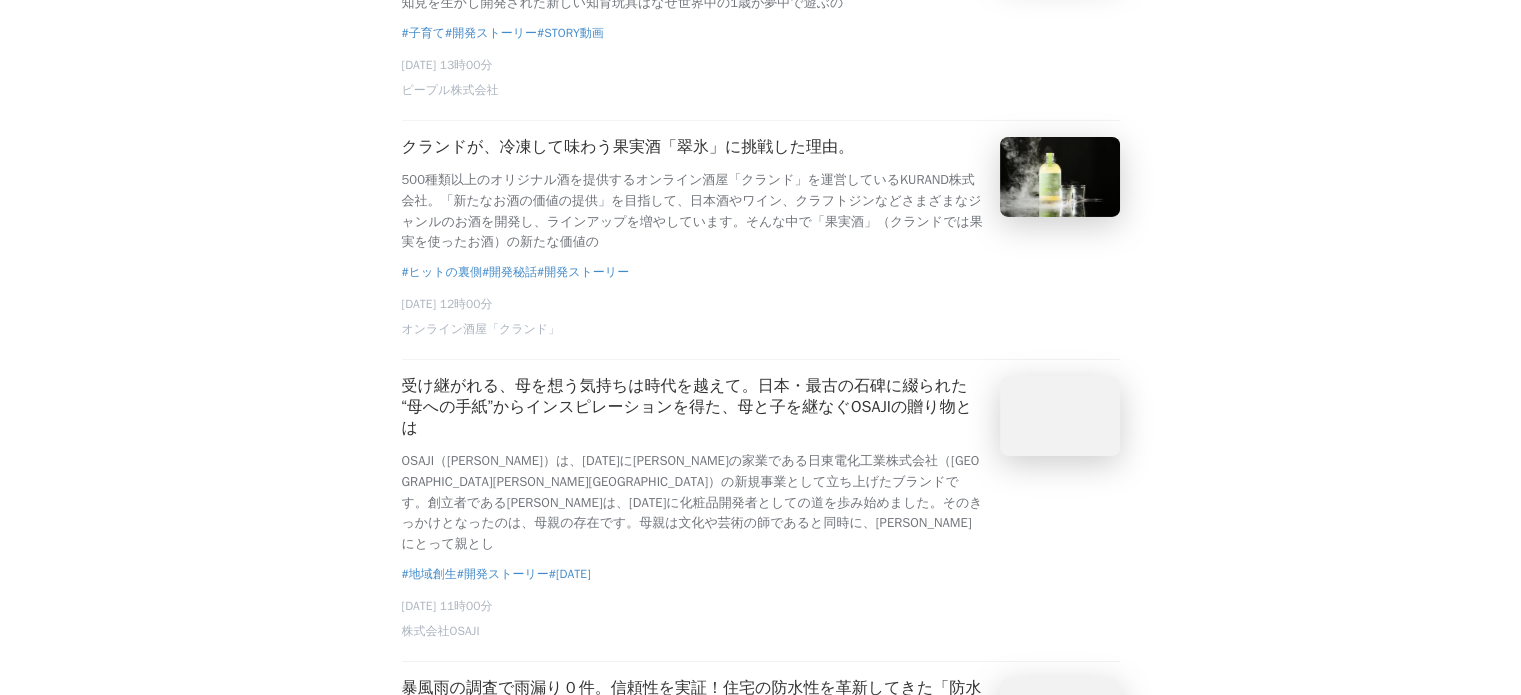 scroll, scrollTop: 6601, scrollLeft: 0, axis: vertical 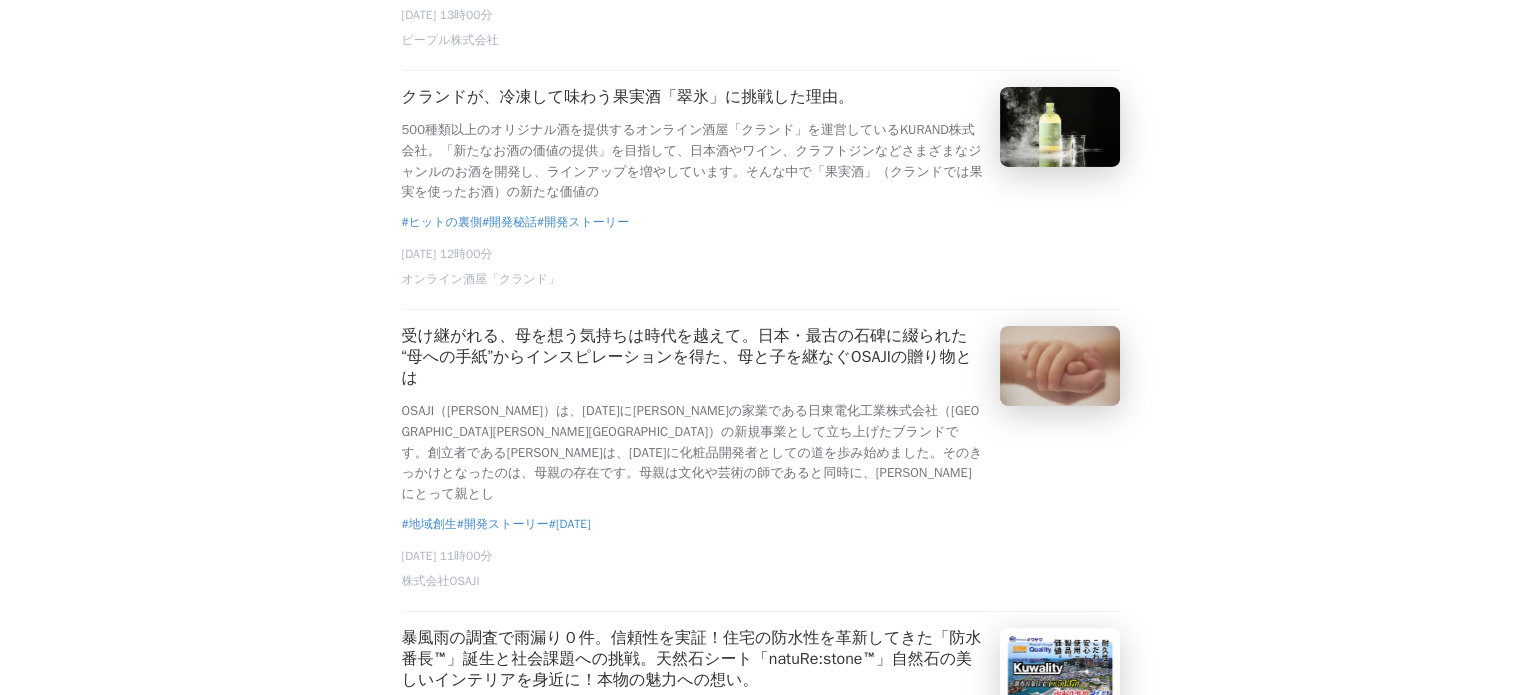 click on "1歳が夢中になる理由がある！ピープル新商品「１curiosity（ワンキュリオシティ）」開発の裏側" at bounding box center [693, -131] 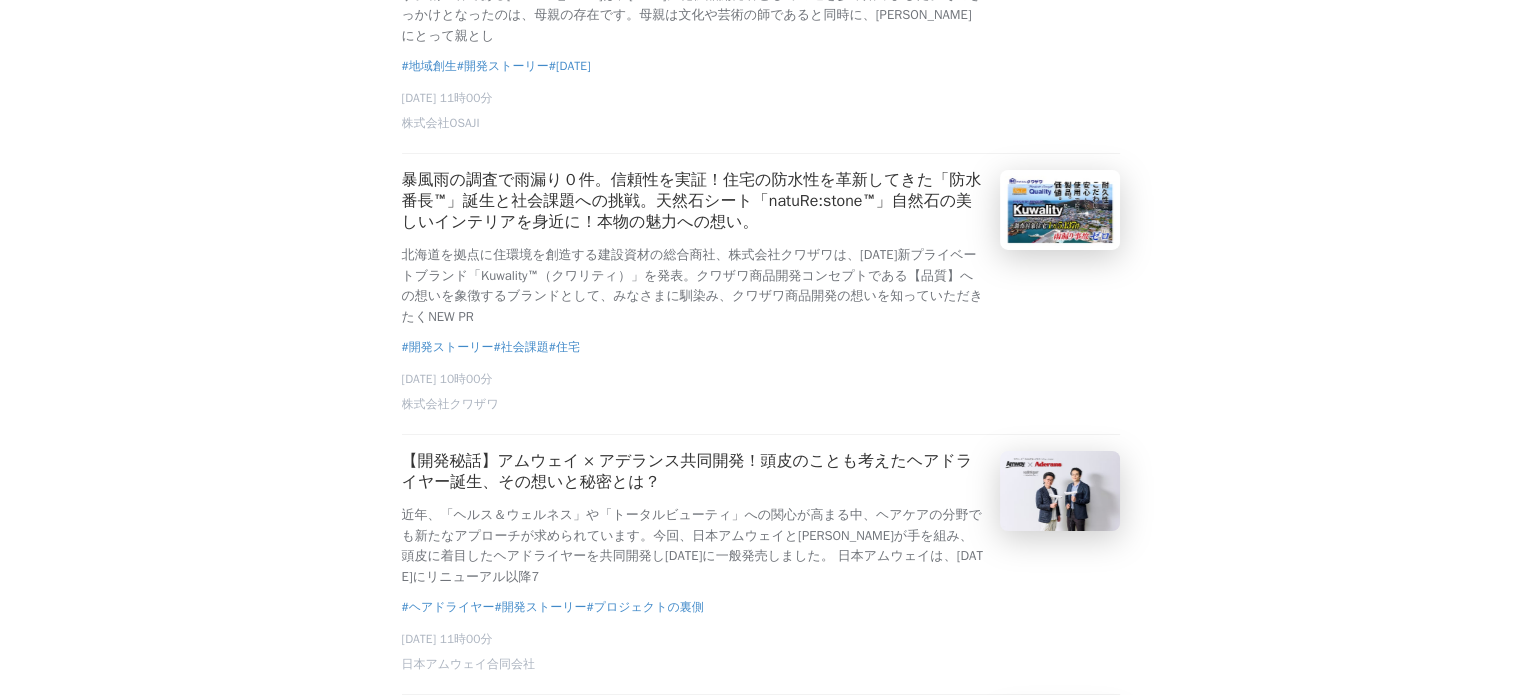 scroll, scrollTop: 6731, scrollLeft: 0, axis: vertical 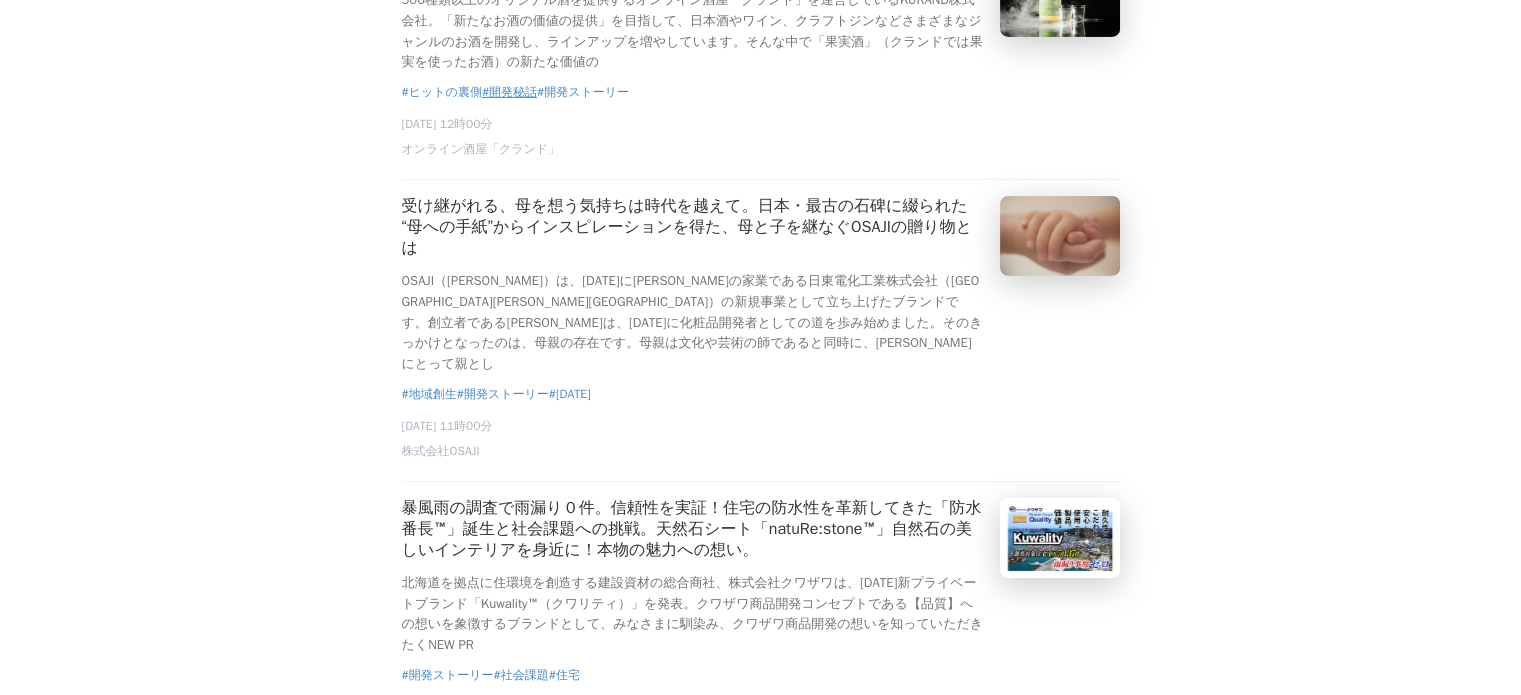 click on "#開発秘話" at bounding box center [509, 92] 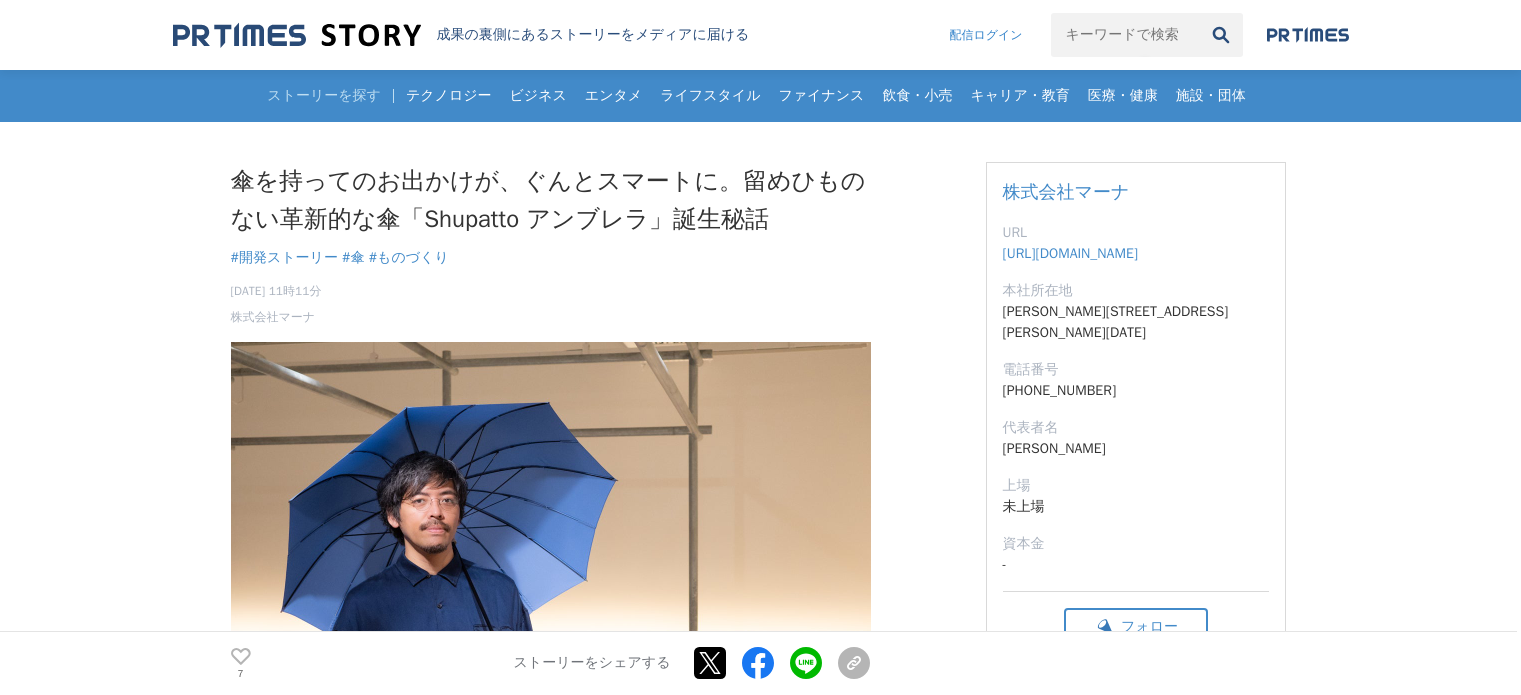 scroll, scrollTop: 0, scrollLeft: 0, axis: both 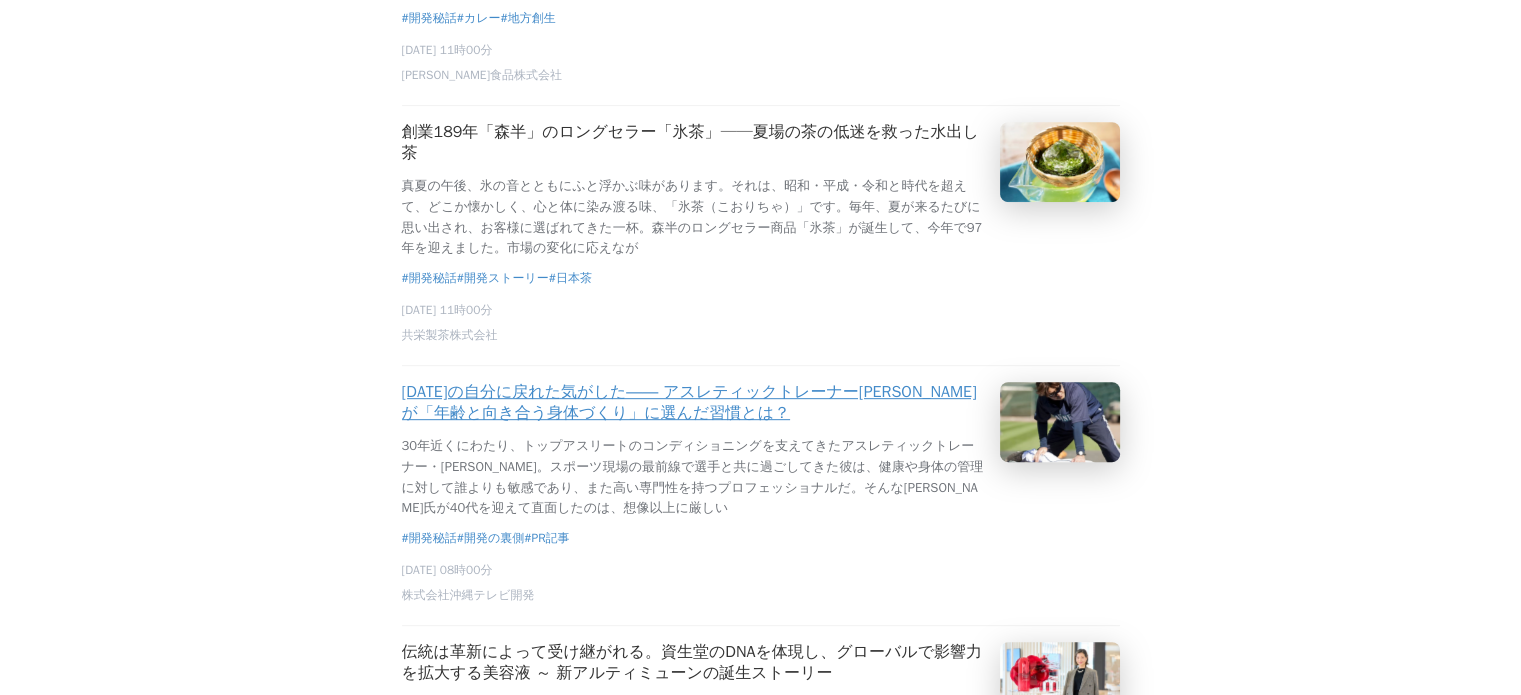 click on "[DATE]の自分に戻れた気がした―― アスレティックトレーナー[PERSON_NAME]が「年齢と向き合う身体づくり」に選んだ習慣とは？" at bounding box center (693, 403) 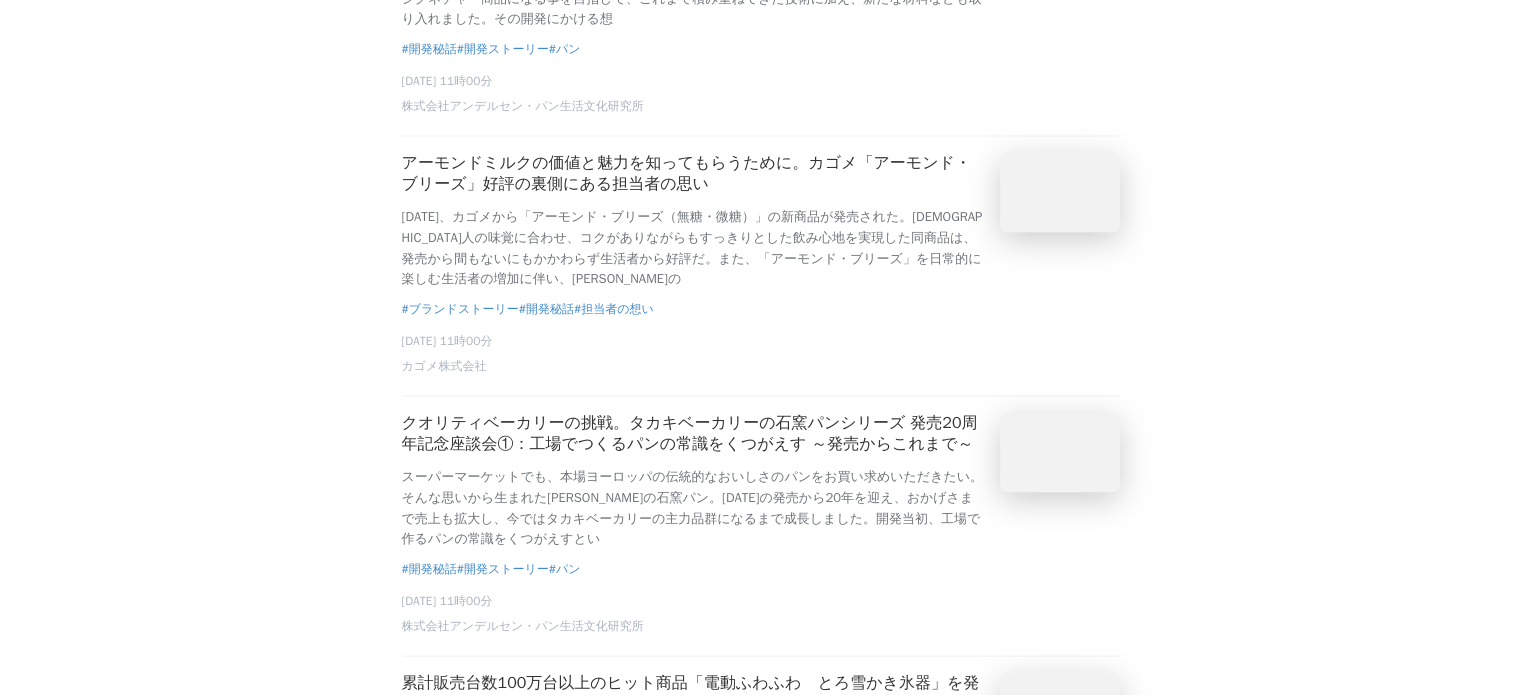scroll, scrollTop: 4074, scrollLeft: 0, axis: vertical 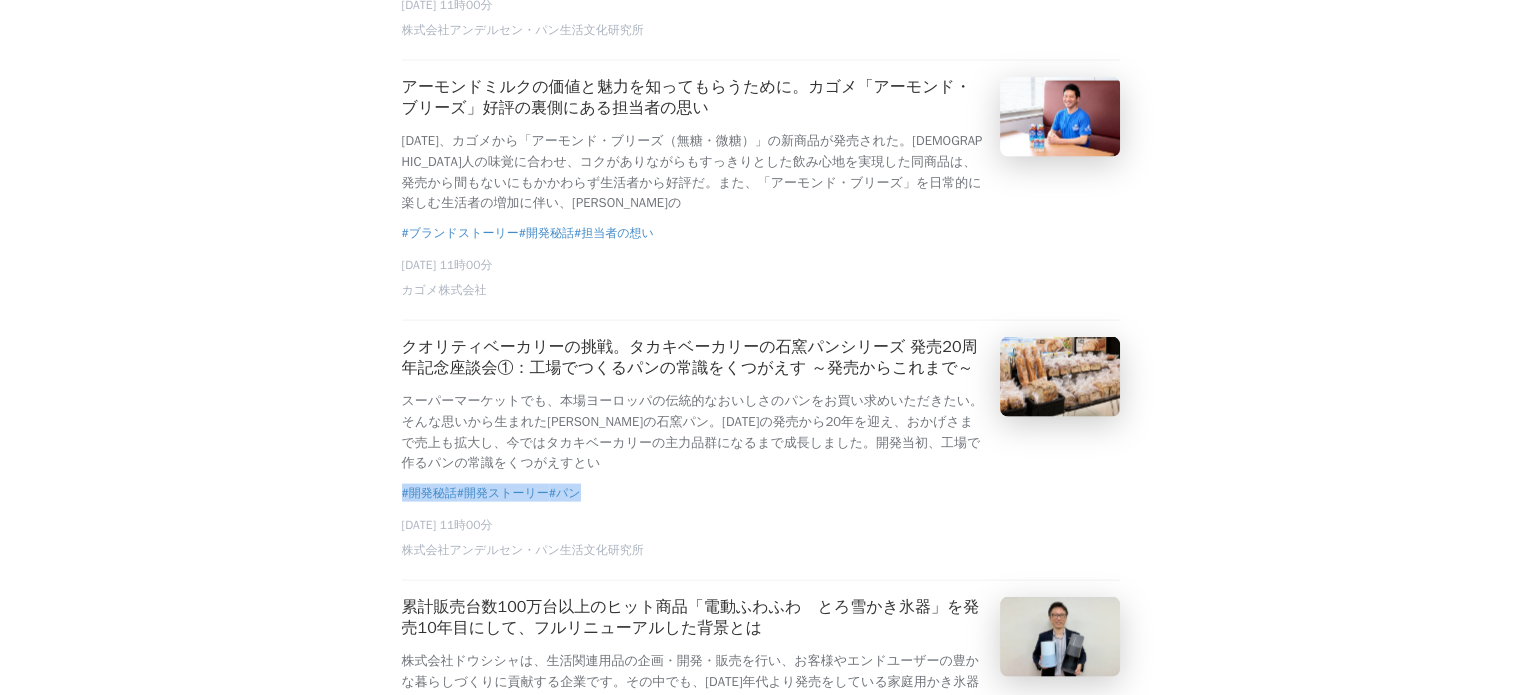 drag, startPoint x: 1462, startPoint y: 546, endPoint x: 1452, endPoint y: 605, distance: 59.841457 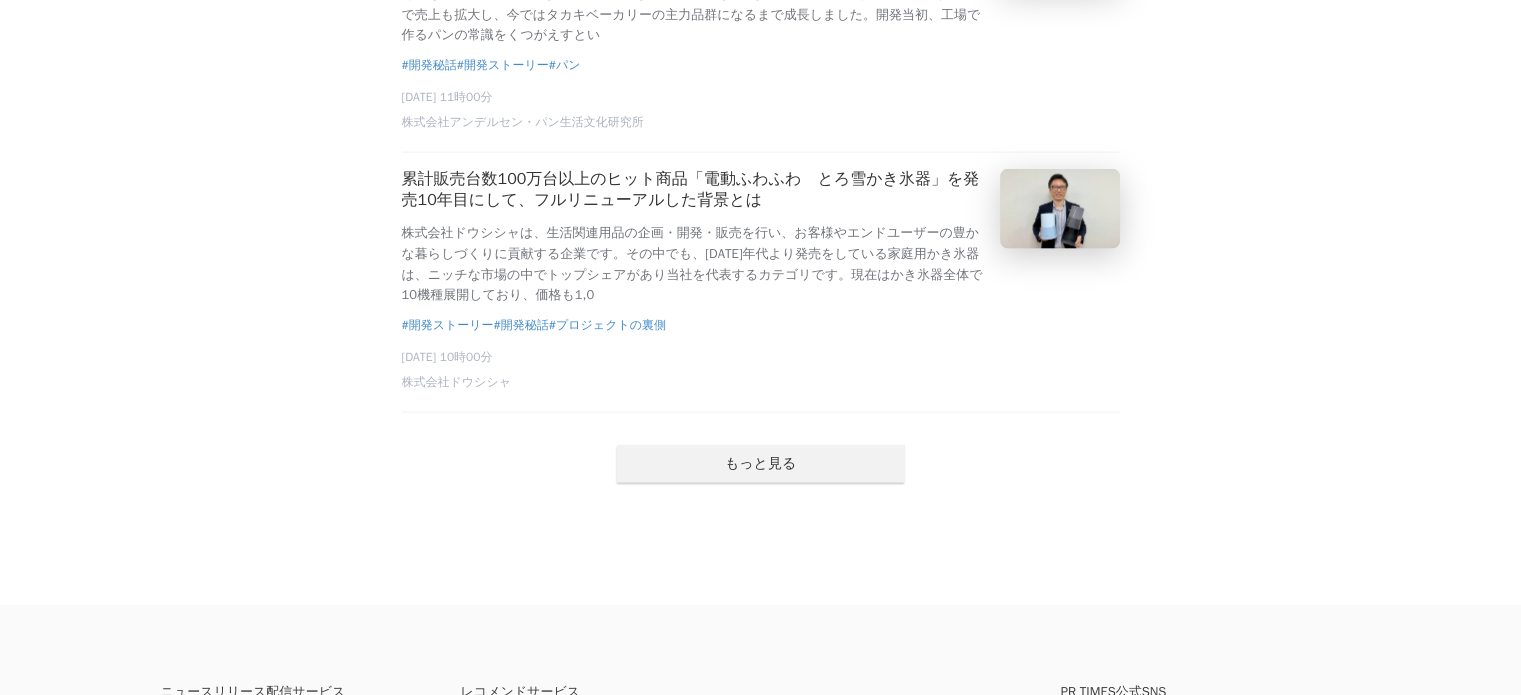 scroll, scrollTop: 4516, scrollLeft: 0, axis: vertical 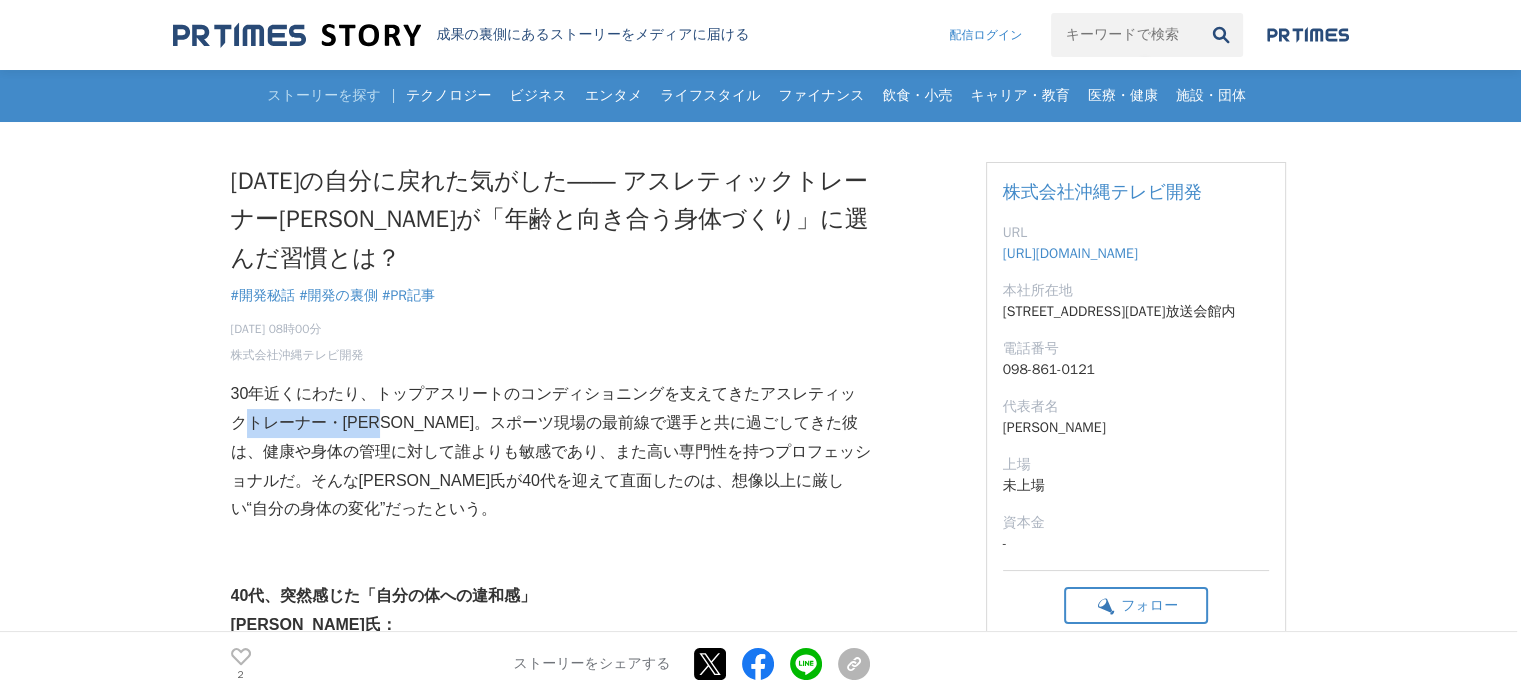 drag, startPoint x: 232, startPoint y: 429, endPoint x: 391, endPoint y: 419, distance: 159.31415 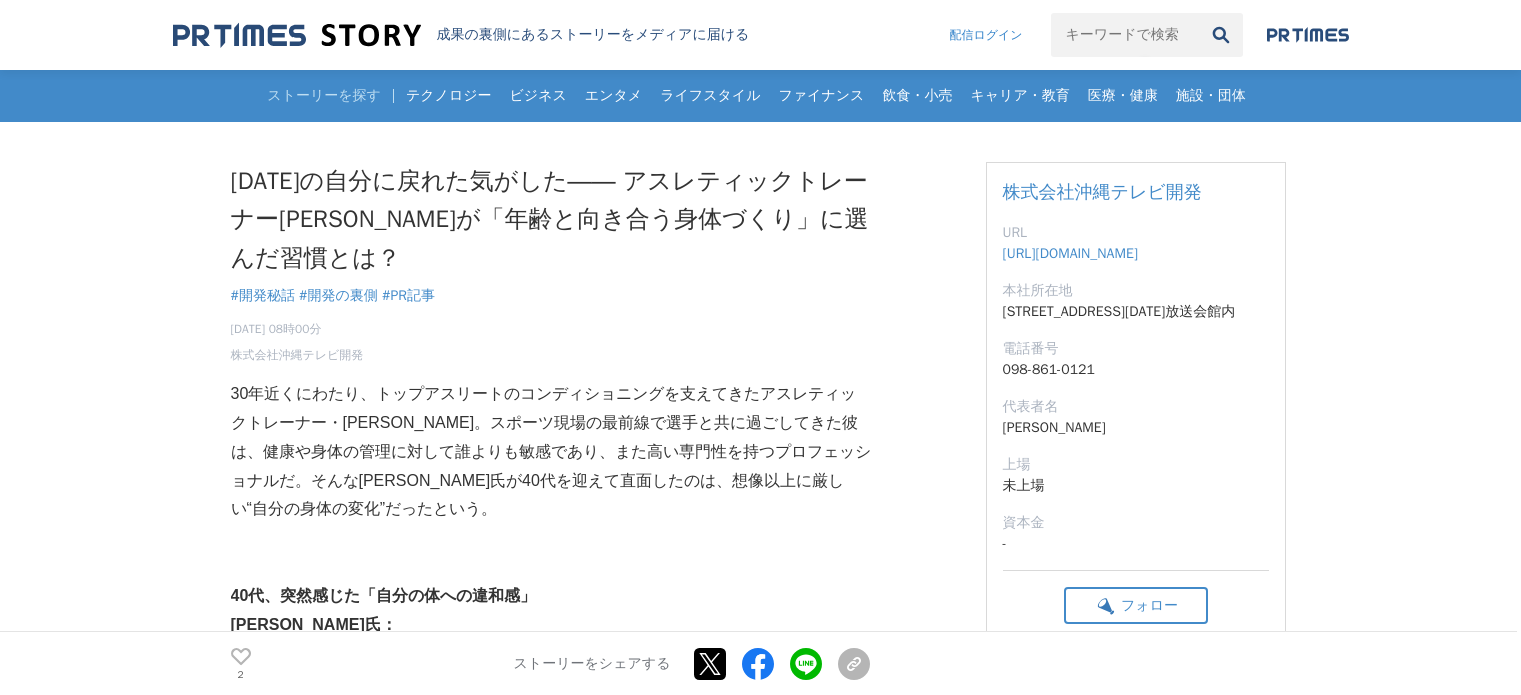 scroll, scrollTop: 0, scrollLeft: 0, axis: both 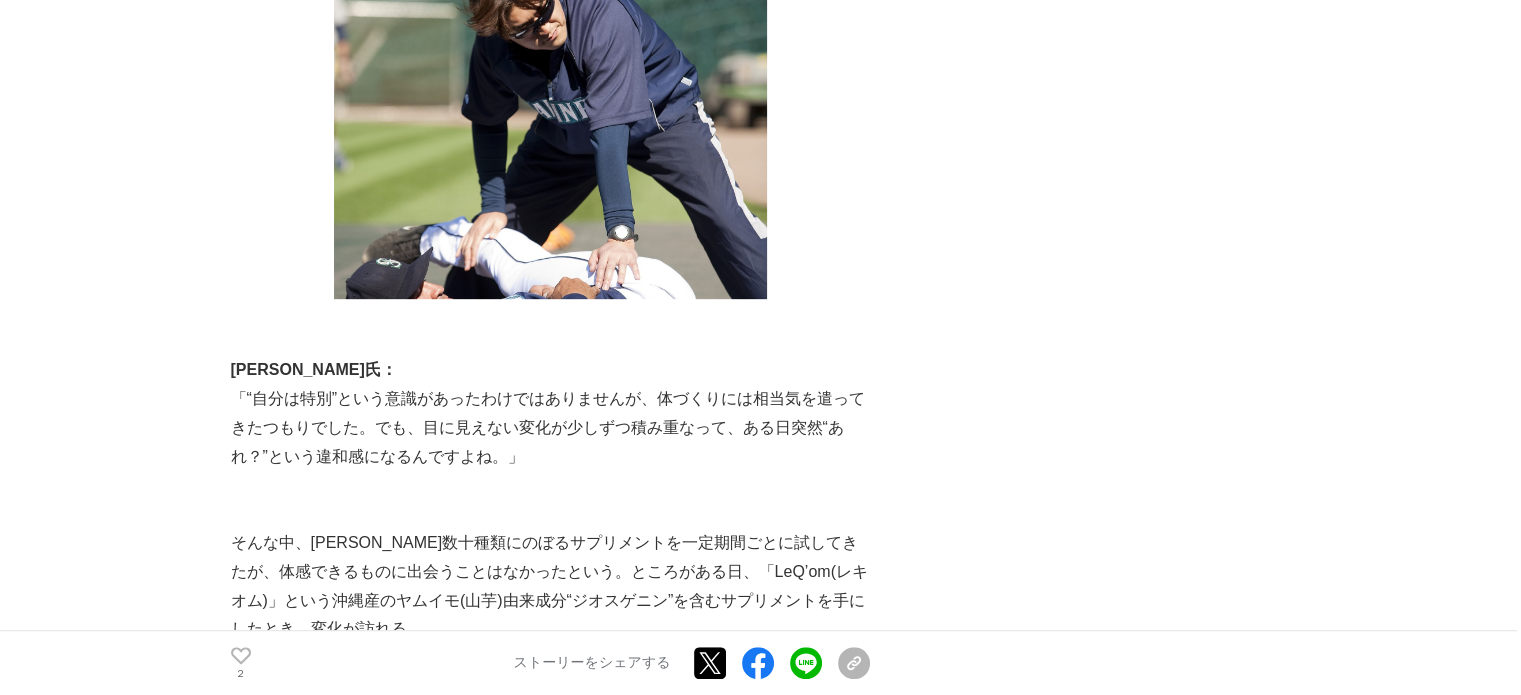 click on "[DATE]の自分に戻れた気がした―― アスレティックトレーナー[PERSON_NAME]が「年齢と向き合う身体づくり」に選んだ習慣とは？
開発秘話
#開発秘話
#開発の裏側
2 2 2" at bounding box center (760, 2399) 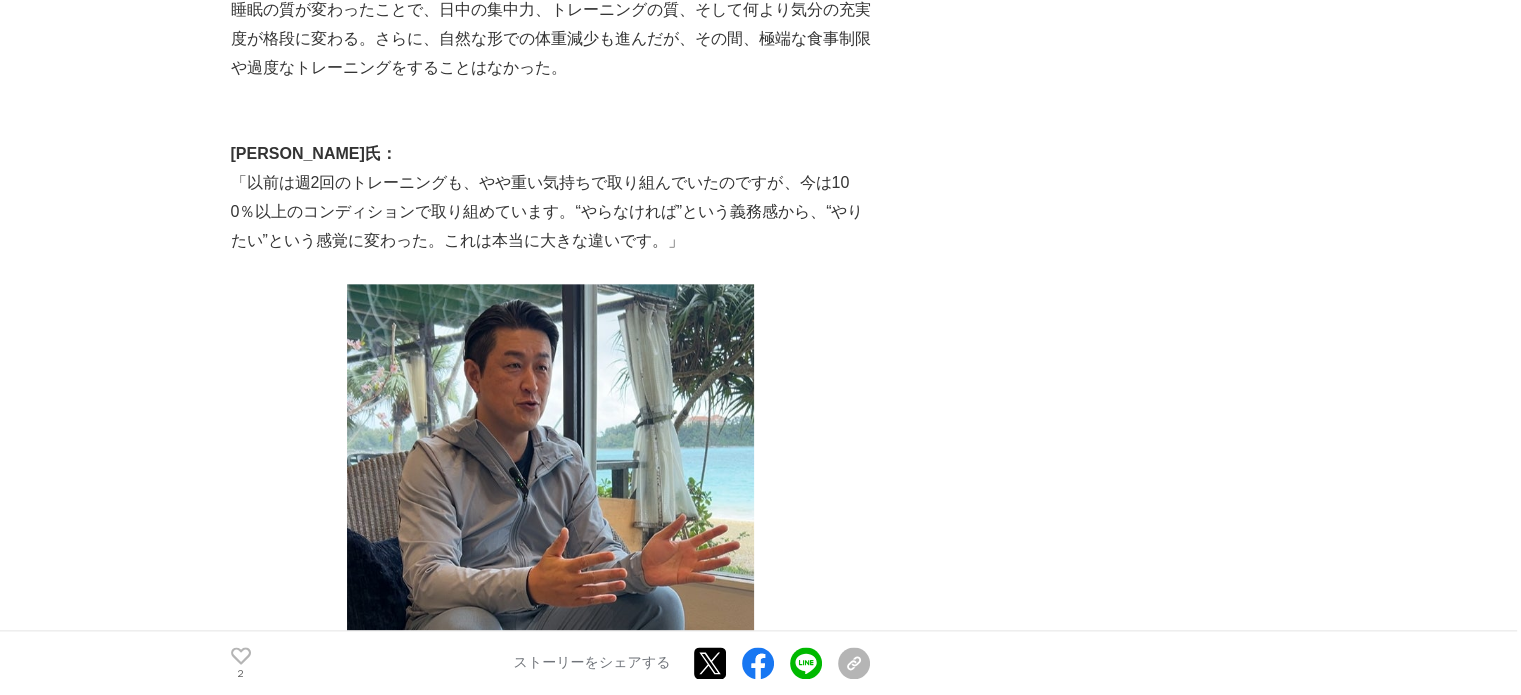 scroll, scrollTop: 2392, scrollLeft: 0, axis: vertical 